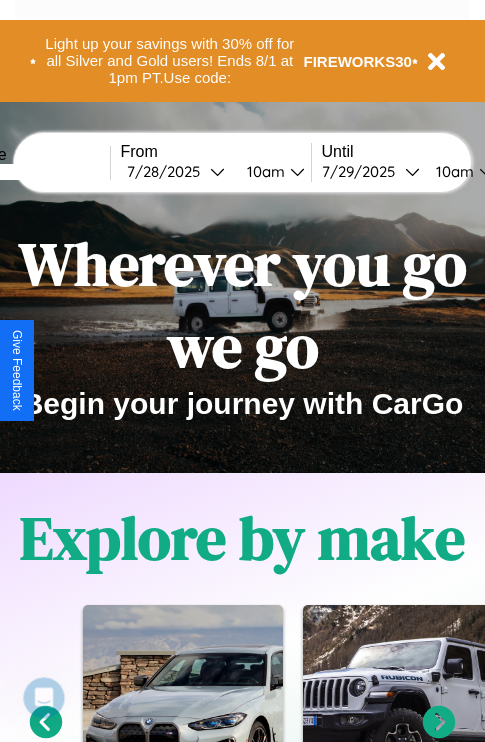 scroll, scrollTop: 0, scrollLeft: 0, axis: both 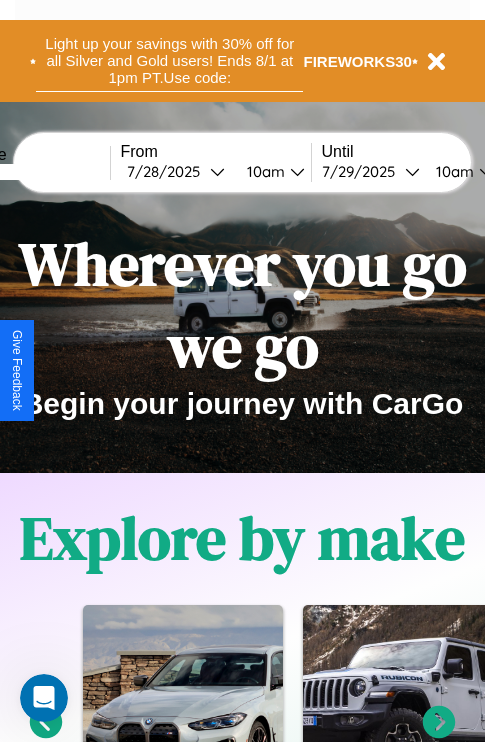 click on "Light up your savings with 30% off for all Silver and Gold users! Ends 8/1 at 1pm PT.  Use code:" at bounding box center (169, 61) 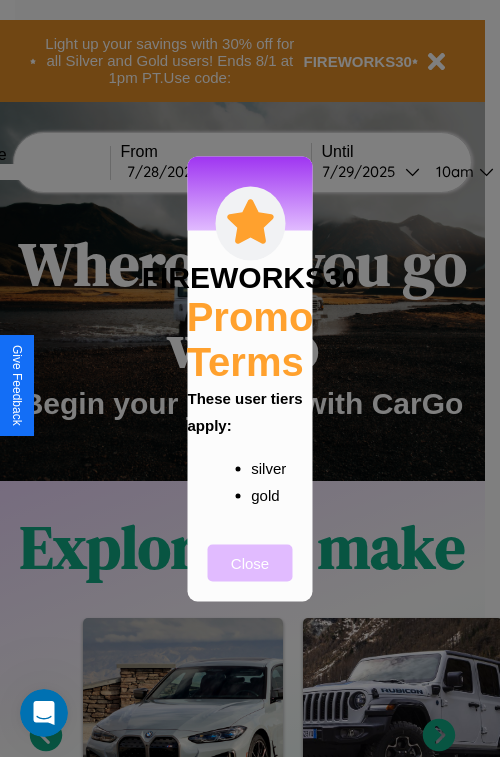 click on "Close" at bounding box center [250, 562] 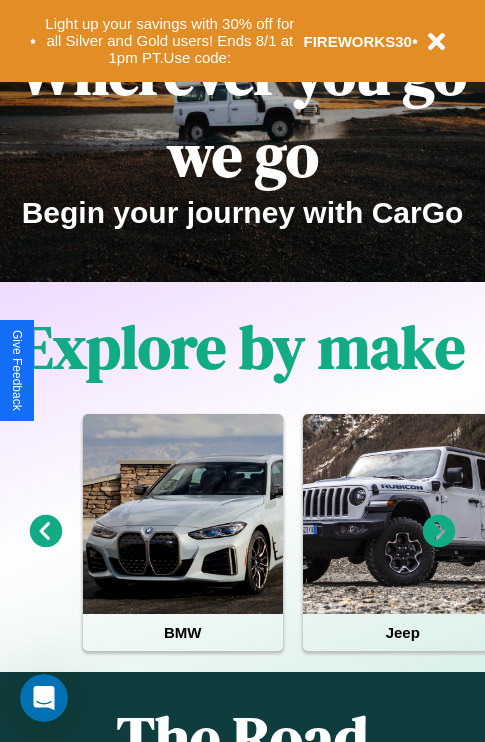 scroll, scrollTop: 308, scrollLeft: 0, axis: vertical 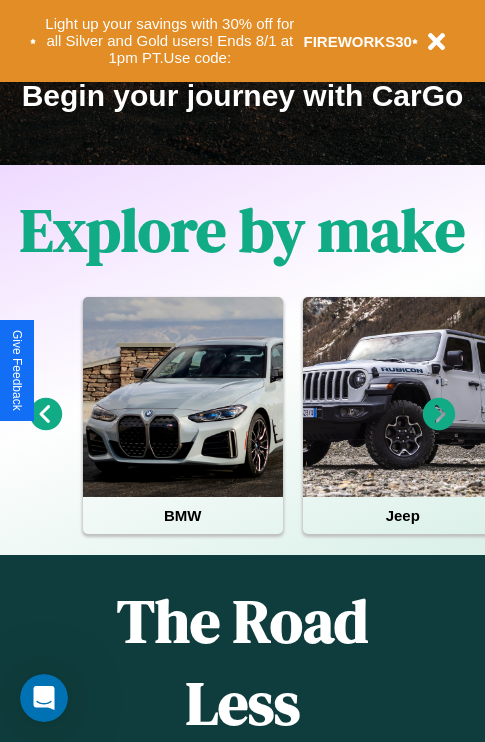 click 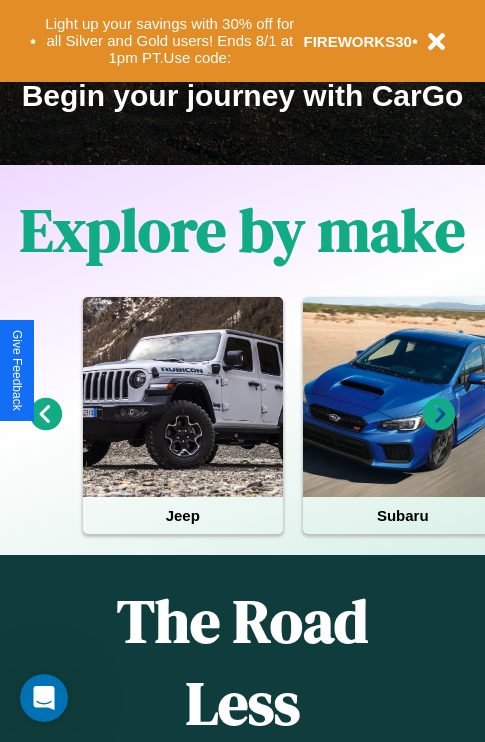 click 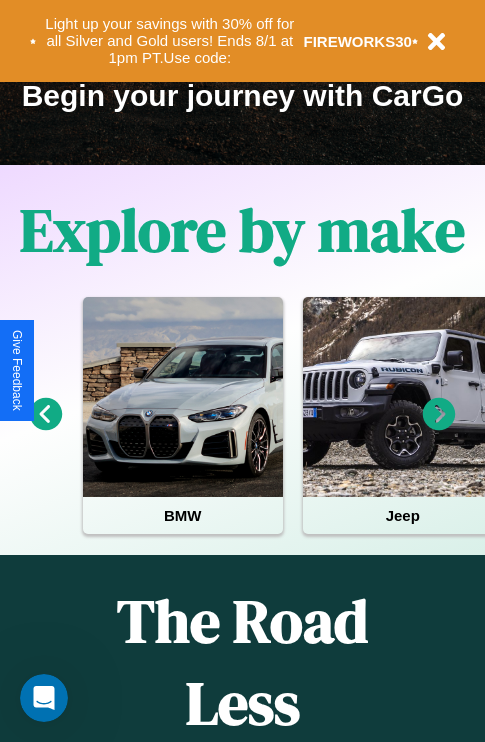 click 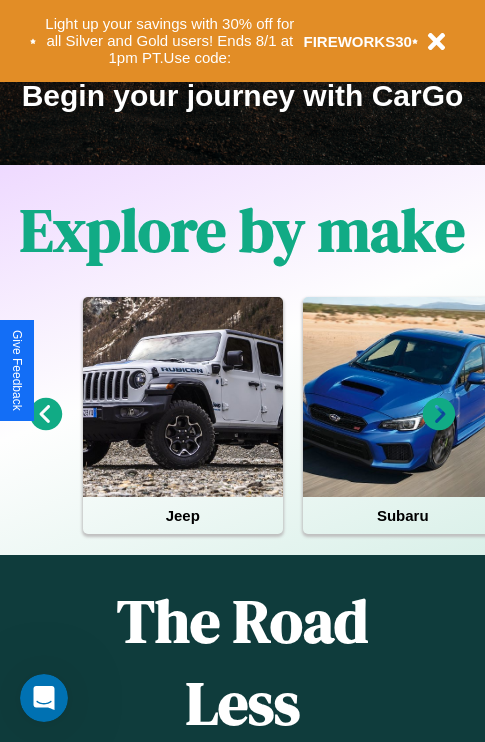 click 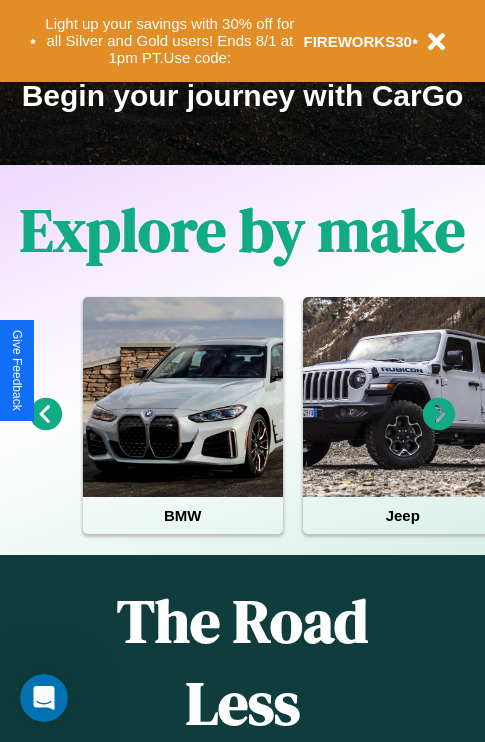 click 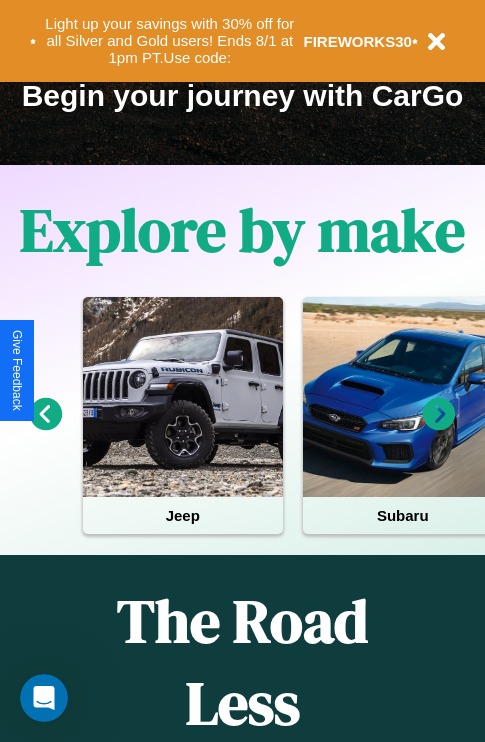 scroll, scrollTop: 0, scrollLeft: 0, axis: both 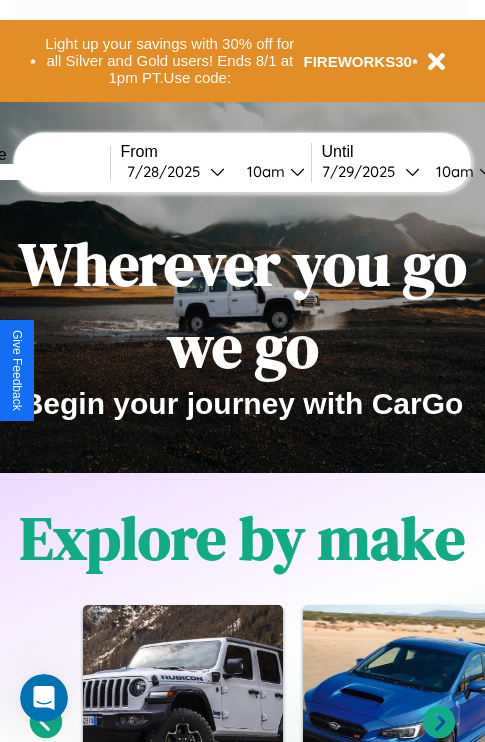 click at bounding box center (35, 172) 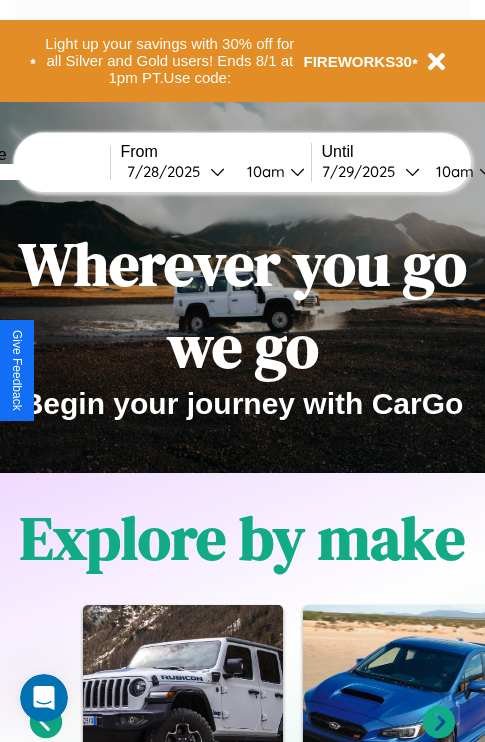 type on "*****" 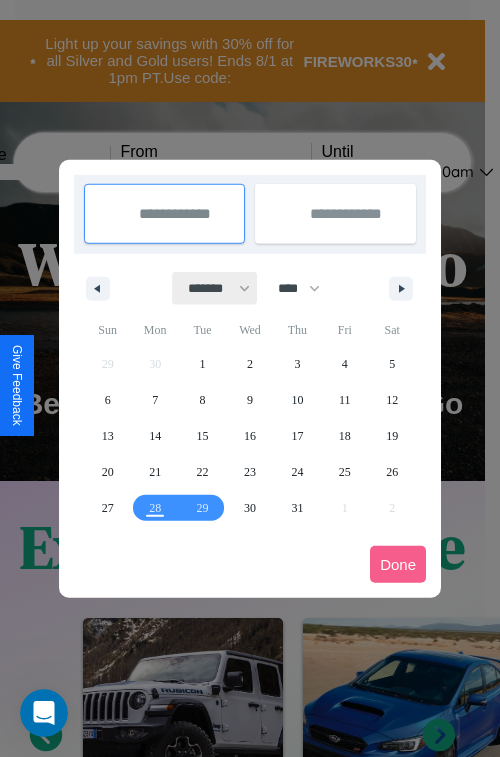 click on "******* ******** ***** ***** *** **** **** ****** ********* ******* ******** ********" at bounding box center [215, 288] 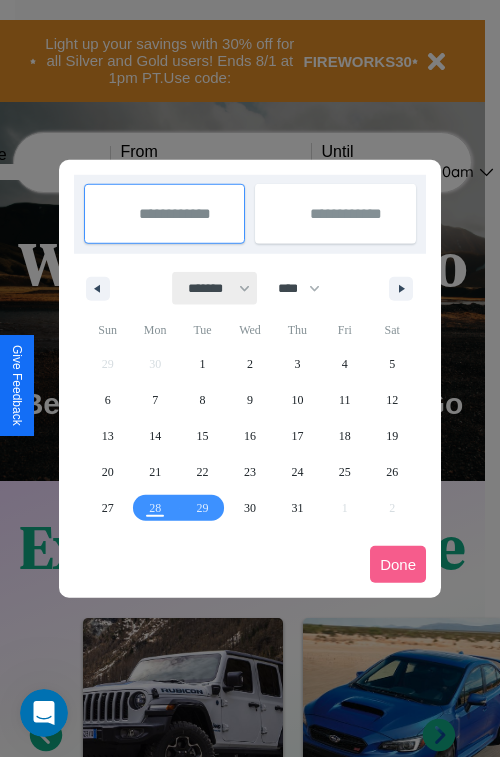 select on "*" 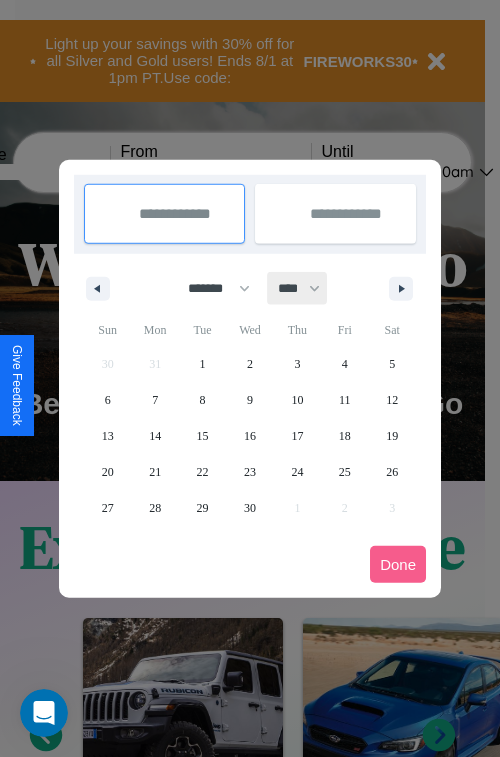 click on "**** **** **** **** **** **** **** **** **** **** **** **** **** **** **** **** **** **** **** **** **** **** **** **** **** **** **** **** **** **** **** **** **** **** **** **** **** **** **** **** **** **** **** **** **** **** **** **** **** **** **** **** **** **** **** **** **** **** **** **** **** **** **** **** **** **** **** **** **** **** **** **** **** **** **** **** **** **** **** **** **** **** **** **** **** **** **** **** **** **** **** **** **** **** **** **** **** **** **** **** **** **** **** **** **** **** **** **** **** **** **** **** **** **** **** **** **** **** **** **** ****" at bounding box center [298, 288] 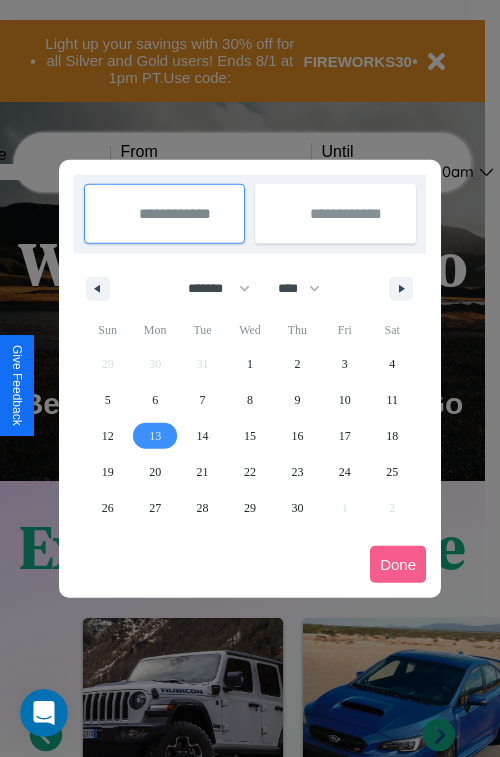 click on "13" at bounding box center [155, 436] 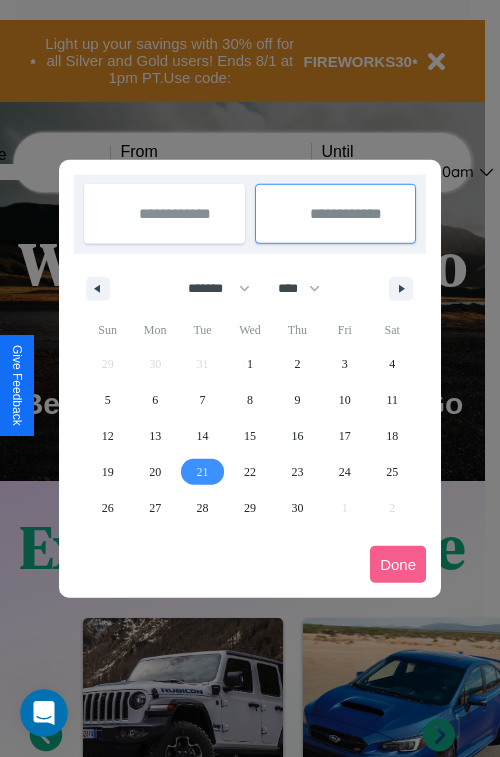 click on "21" at bounding box center (203, 472) 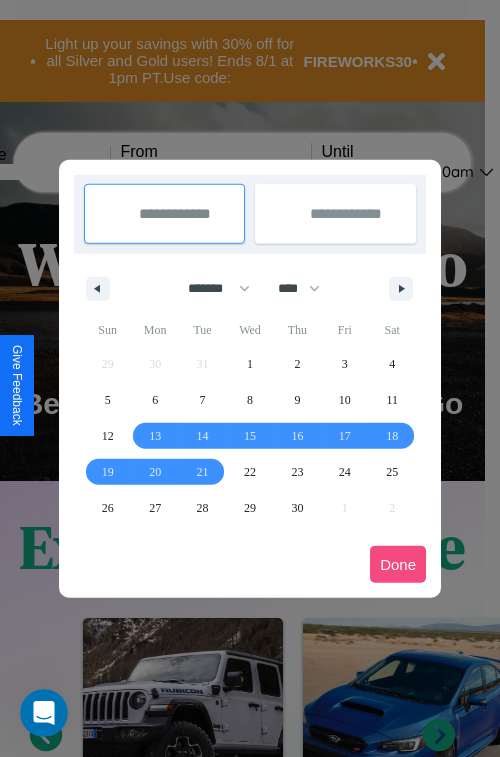click on "Done" at bounding box center [398, 564] 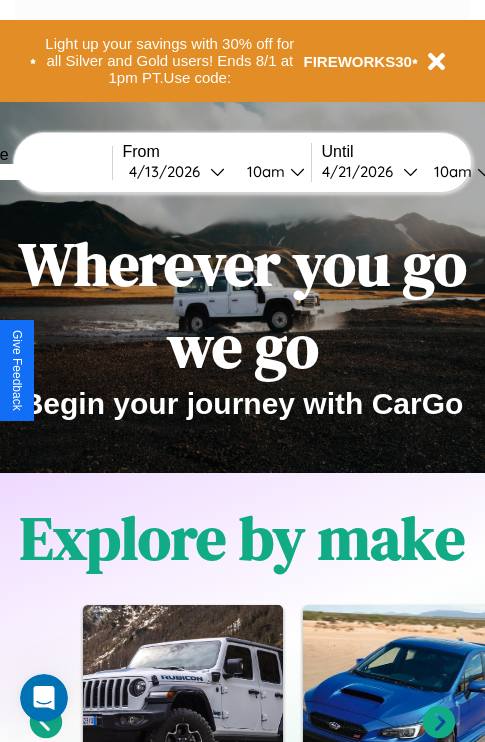 click on "10am" at bounding box center (263, 171) 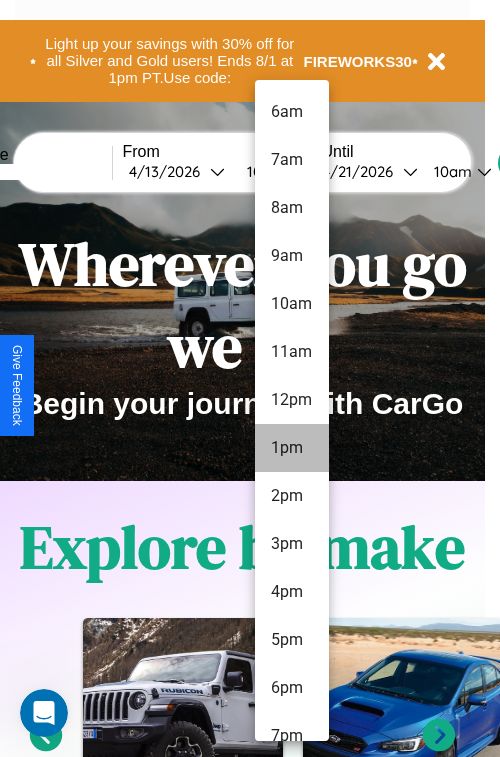 click on "1pm" at bounding box center [292, 448] 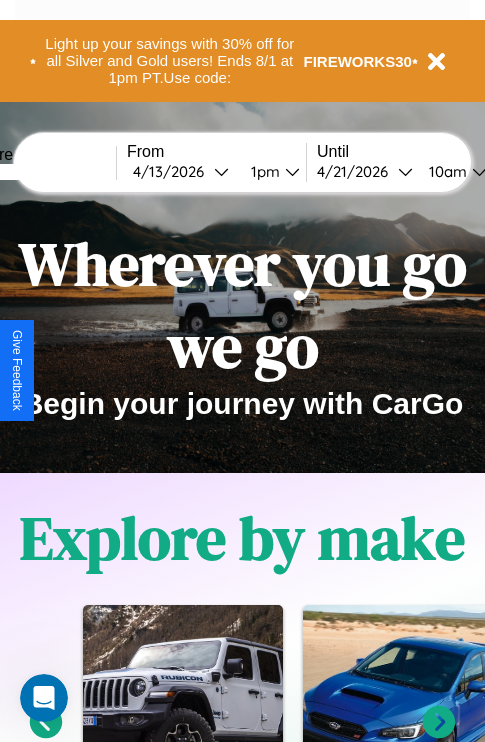 scroll, scrollTop: 0, scrollLeft: 69, axis: horizontal 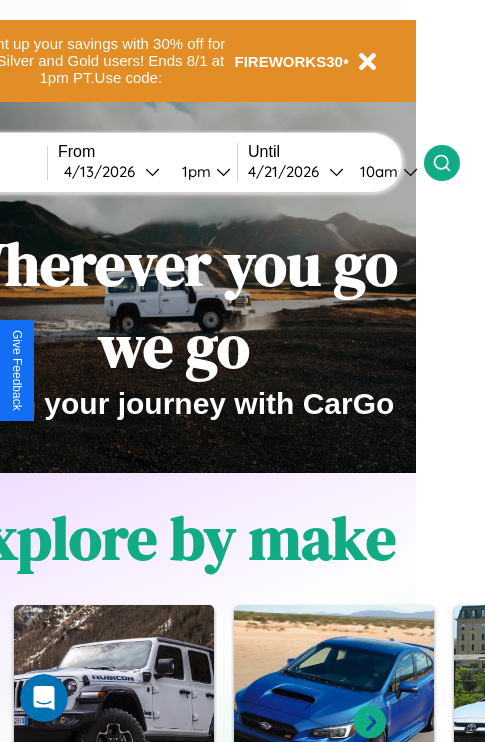 click 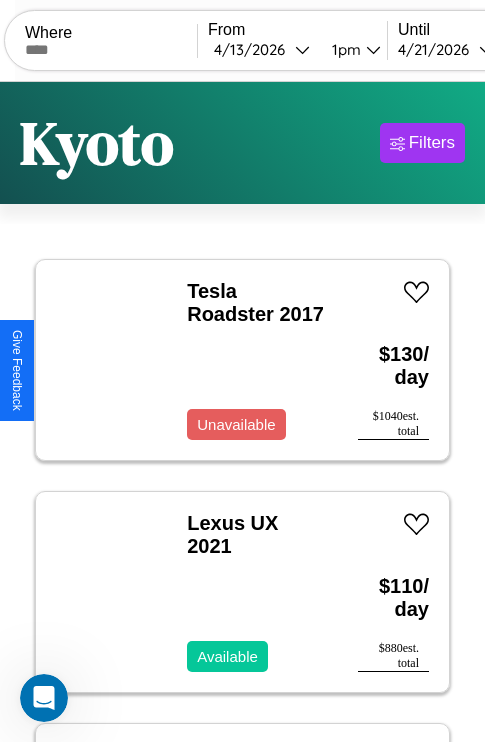 scroll, scrollTop: 50, scrollLeft: 0, axis: vertical 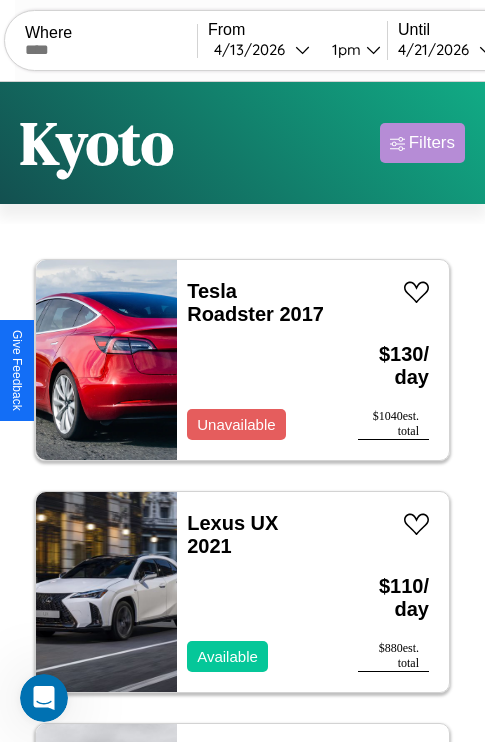 click on "Filters" at bounding box center [432, 143] 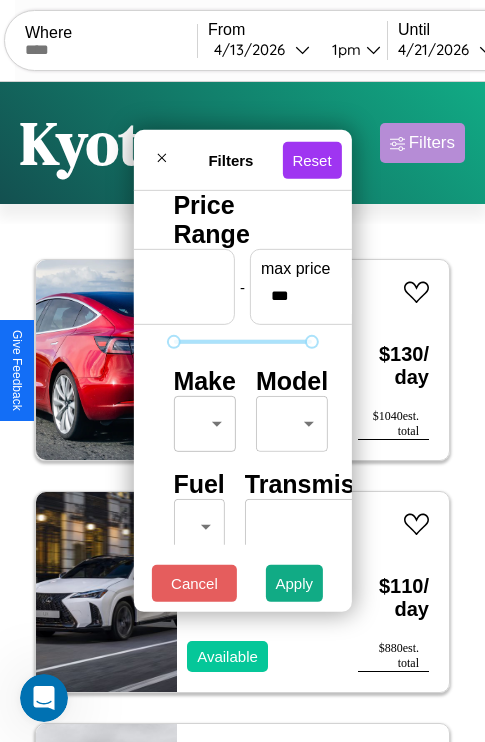 scroll, scrollTop: 59, scrollLeft: 0, axis: vertical 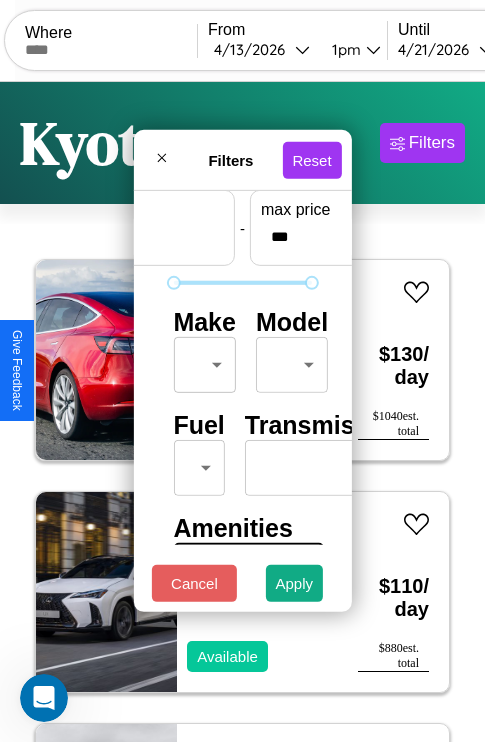 click on "CarGo Where From [DATE] [TIME] Until [DATE] [TIME] Become a Host Login Sign Up [CITY] Filters 20 cars in this area These cars can be picked up in this city. Tesla Roadster 2017 Unavailable $ 130 / day $ 1040 est. total Lexus UX 2021 Available $ 110 / day $ 880 est. total Kia Niro 2017 Available $ 30 / day $ 240 est. total Volkswagen KOMBI 2022 Available $ 200 / day $ 1600 est. total Maserati Levante 2021 Available $ 150 / day $ 1200 est. total Maserati Ghibli 2024 Available $ 130 / day $ 1040 est. total Lexus UX 2019 Available $ 60 / day $ 480 est. total Bentley Rolls-Royce Park Ward 2019 Available $ 150 / day $ 1200 est. total Dodge Monaco 2018 Available $ 70 / day $ 560 est. total Audi 100 2021 Available $ 40 / day $ 320 est. total BMW F 800 ST 2017 Available $ 90 / day $ 720 est. total Kia Seltos 2014 Available $ 130 / day $ 1040 est. total Chrysler LASER 2018 Available $ 50 / day $ 400 est. total Volkswagen 2024 $ $" at bounding box center [242, 412] 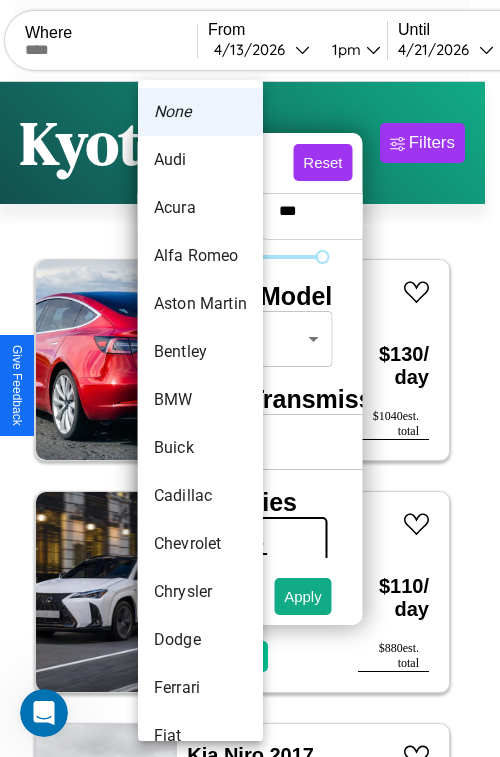 click on "Bentley" at bounding box center [200, 352] 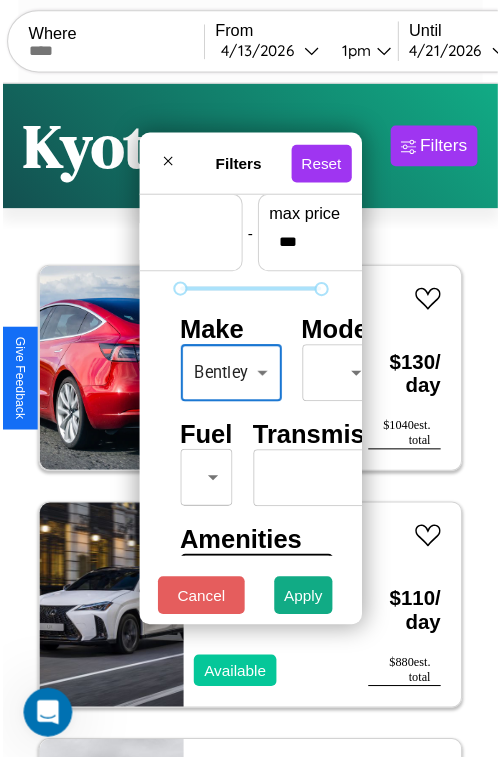 scroll, scrollTop: 162, scrollLeft: 63, axis: both 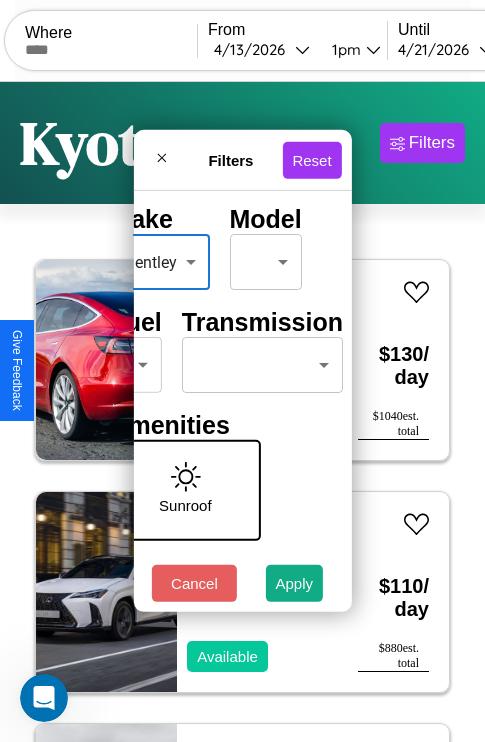 click on "CarGo Where From [DATE] [TIME] Until [DATE] [TIME] Become a Host Login Sign Up [CITY] Filters 20 cars in this area These cars can be picked up in this city. Tesla Roadster 2017 Unavailable $ 130 / day $ 1040 est. total Lexus UX 2021 Available $ 110 / day $ 880 est. total Kia Niro 2017 Available $ 30 / day $ 240 est. total Volkswagen KOMBI 2022 Available $ 200 / day $ 1600 est. total Maserati Levante 2021 Available $ 150 / day $ 1200 est. total Maserati Ghibli 2024 Available $ 130 / day $ 1040 est. total Lexus UX 2019 Available $ 60 / day $ 480 est. total Bentley Rolls-Royce Park Ward 2019 Available $ 150 / day $ 1200 est. total Dodge Monaco 2018 Available $ 70 / day $ 560 est. total Audi 100 2021 Available $ 40 / day $ 320 est. total BMW F 800 ST 2017 Available $ 90 / day $ 720 est. total Kia Seltos 2014 Available $ 130 / day $ 1040 est. total Chrysler LASER 2018 Available $ 50 / day $ 400 est. total Volkswagen 2024 $ $" at bounding box center (242, 412) 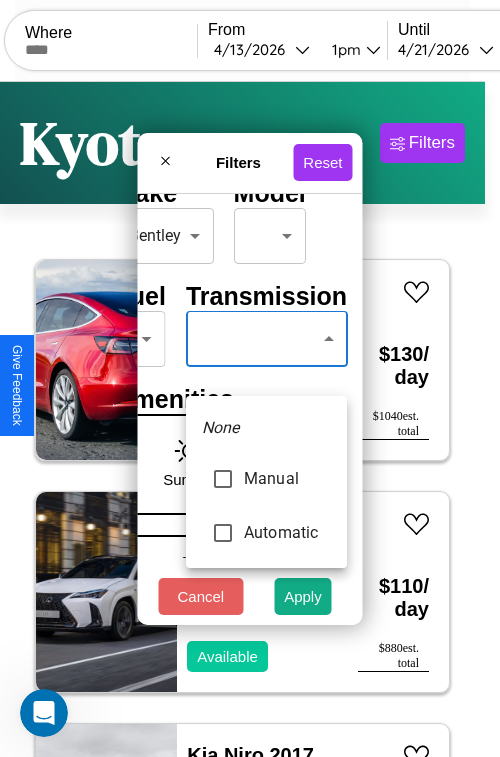 type on "*********" 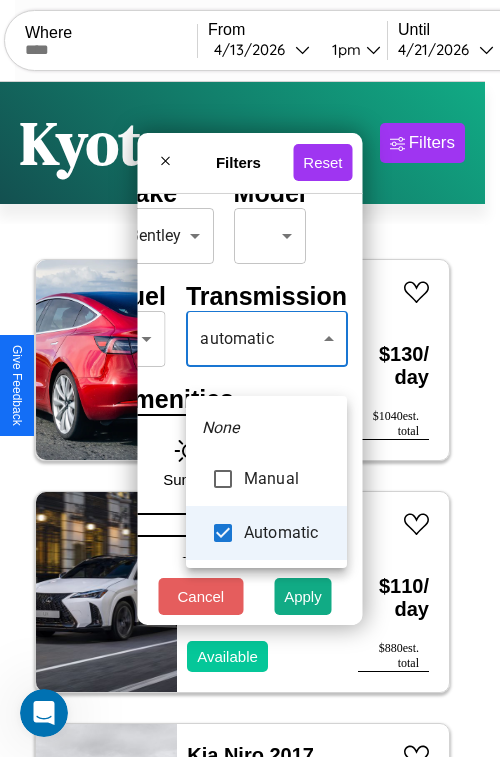 click at bounding box center [250, 378] 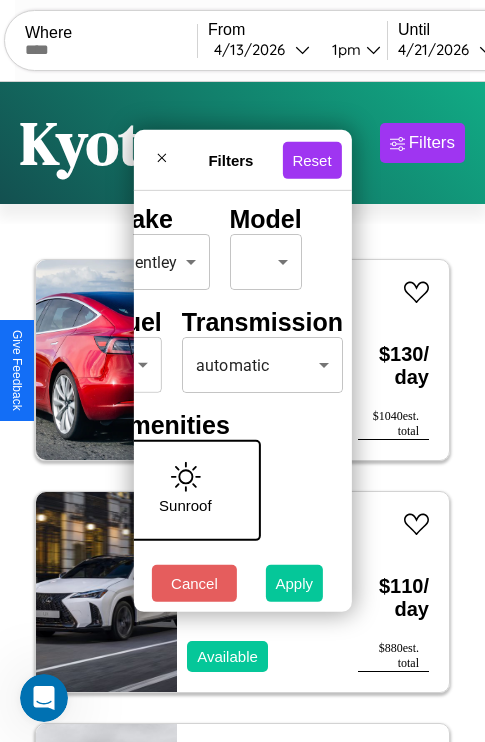click on "Apply" at bounding box center (295, 583) 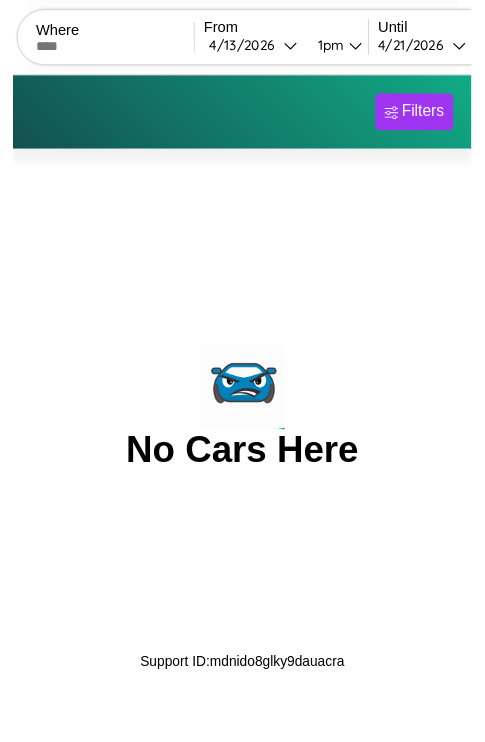 scroll, scrollTop: 0, scrollLeft: 0, axis: both 